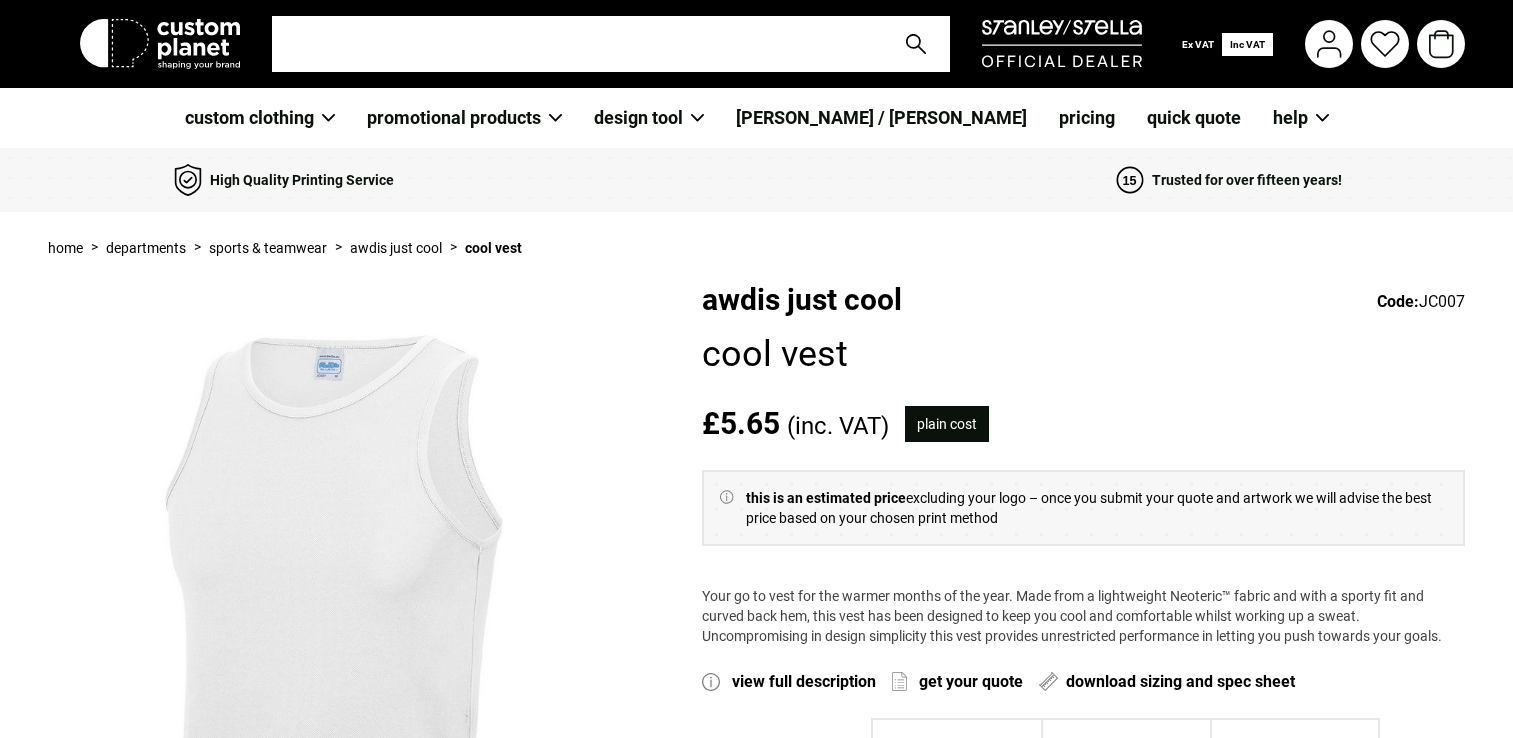 scroll, scrollTop: 0, scrollLeft: 0, axis: both 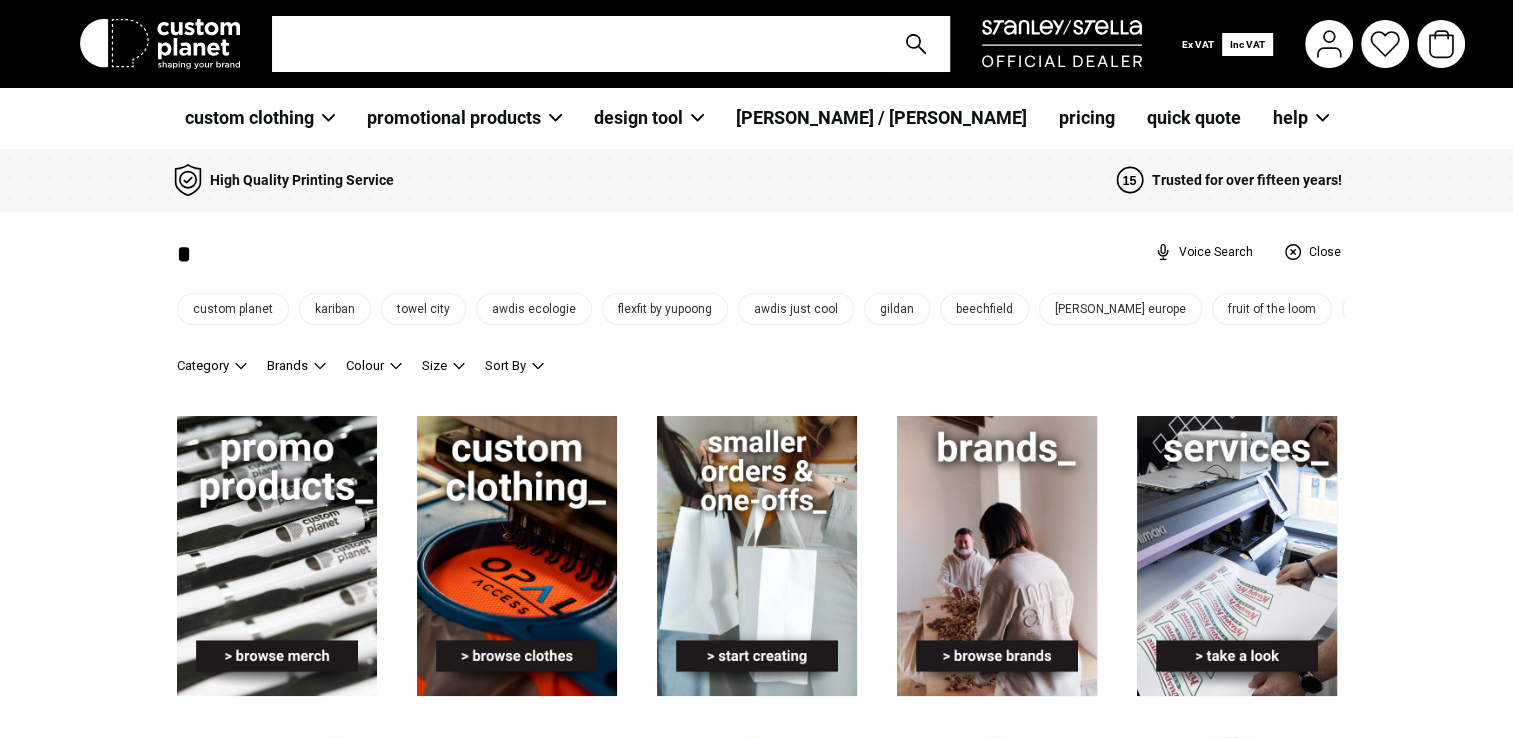 type on "*" 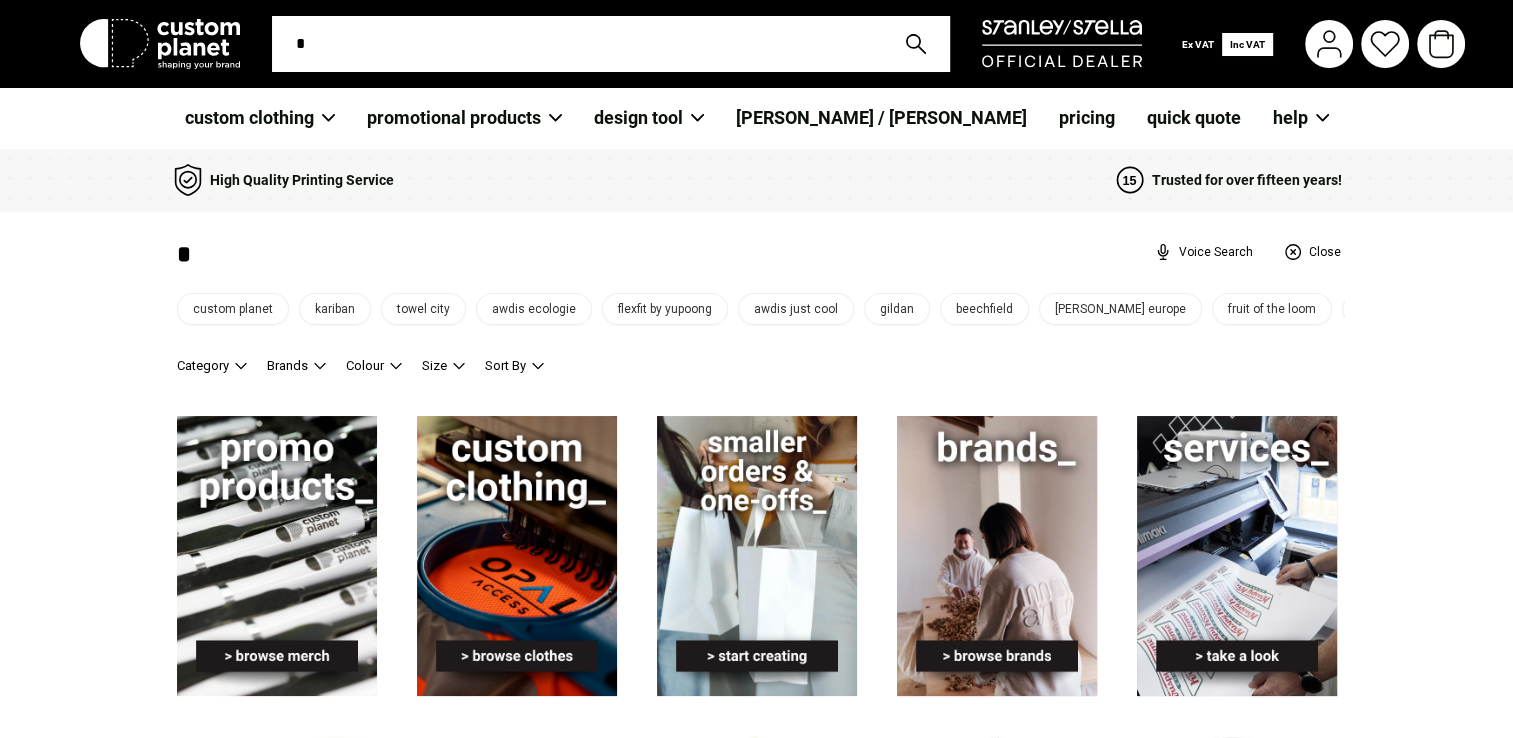type on "**" 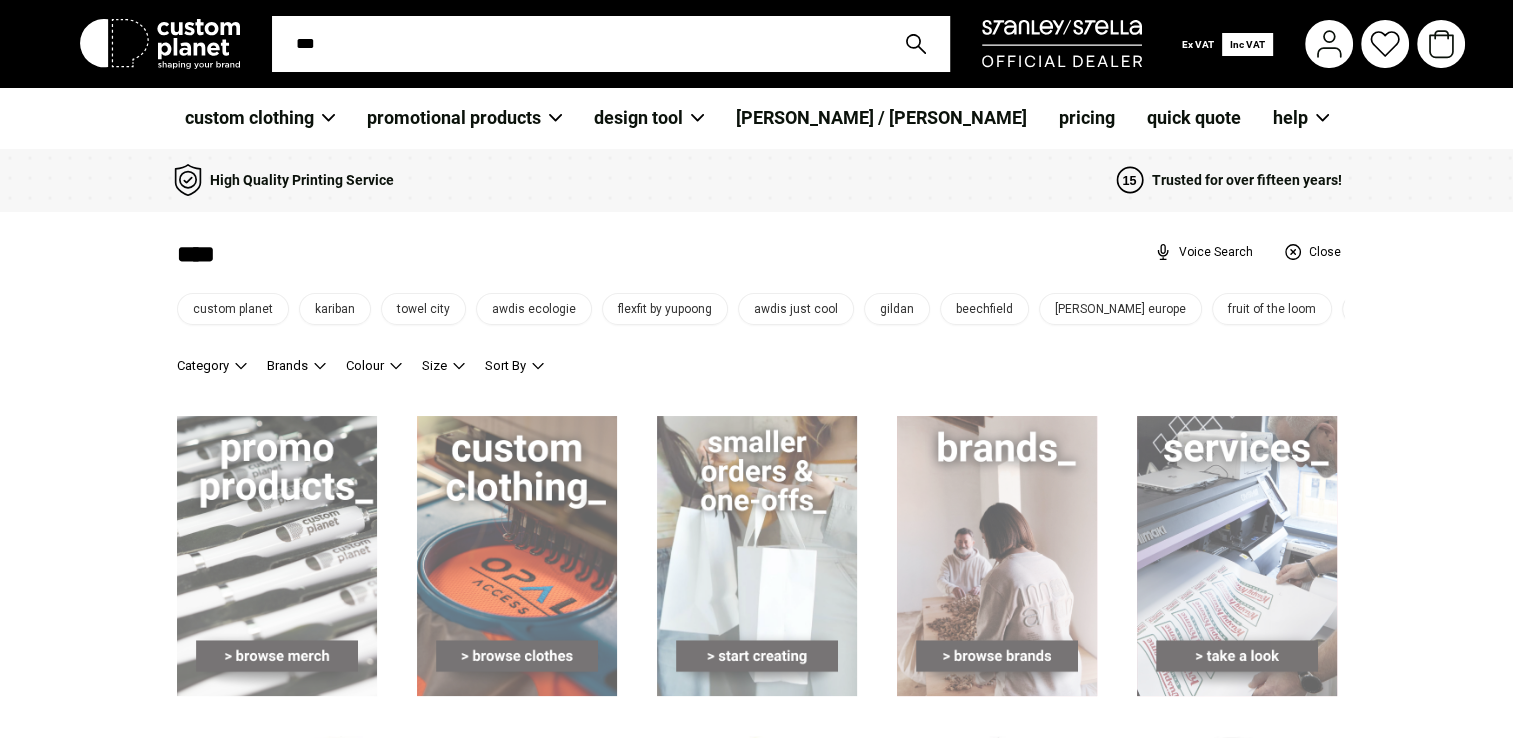 type on "****" 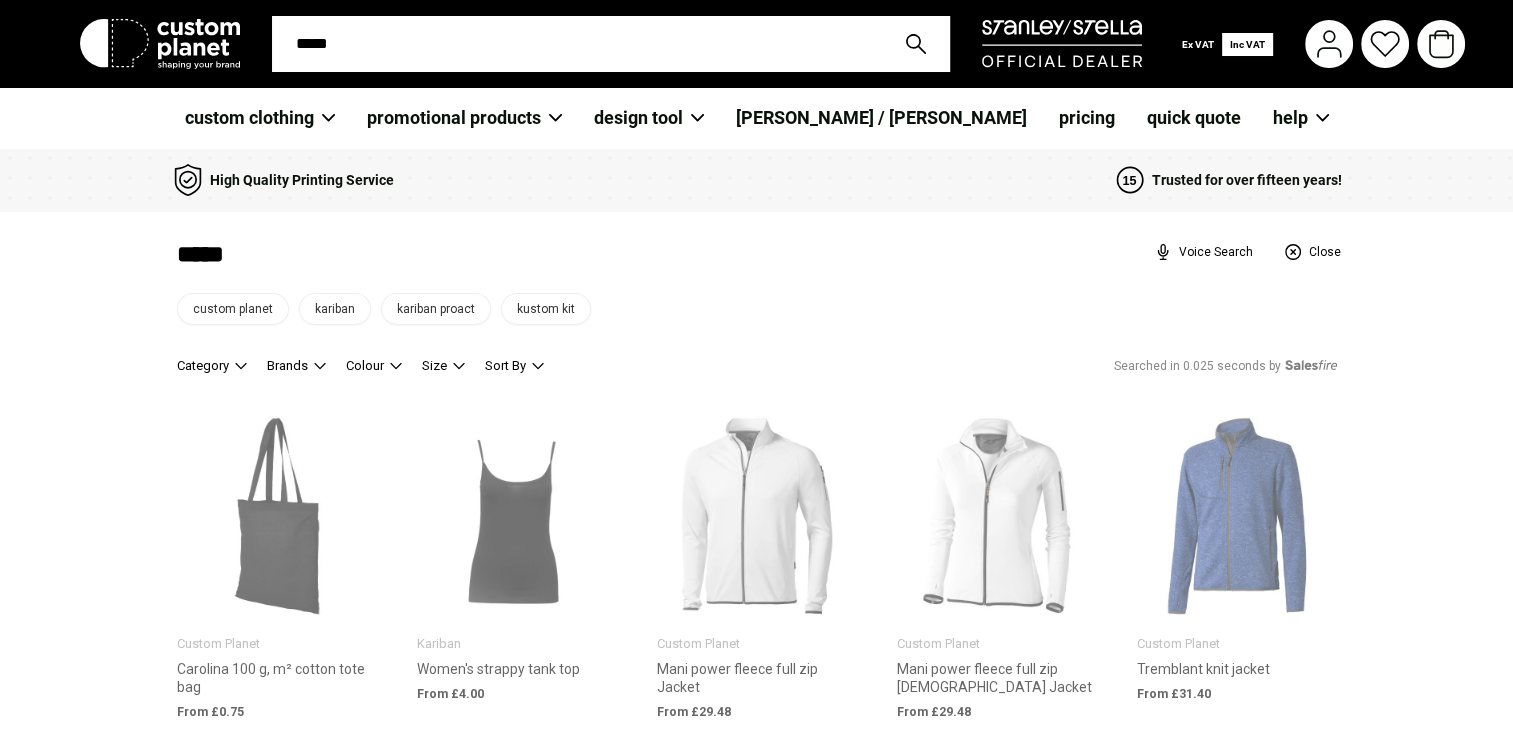 type on "******" 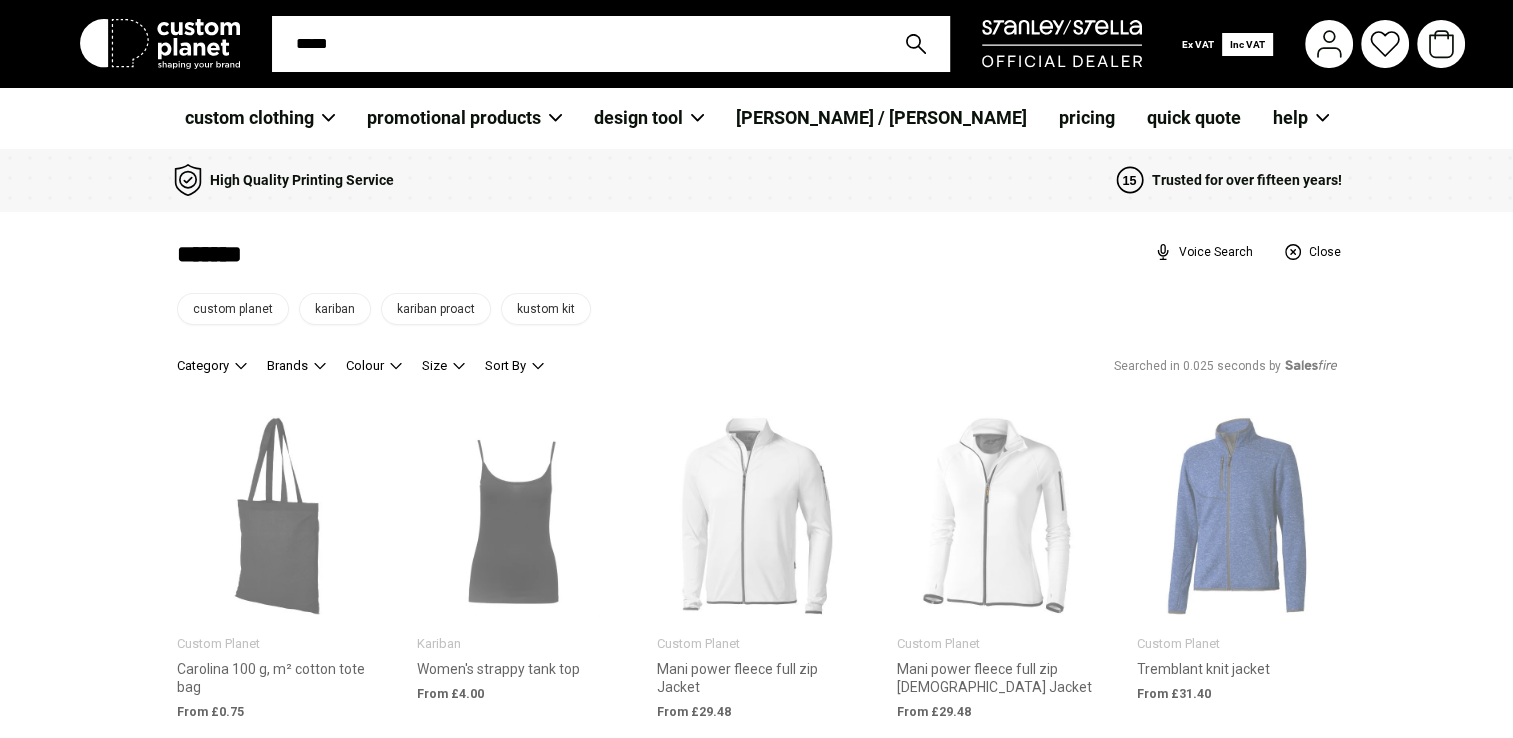 type on "*******" 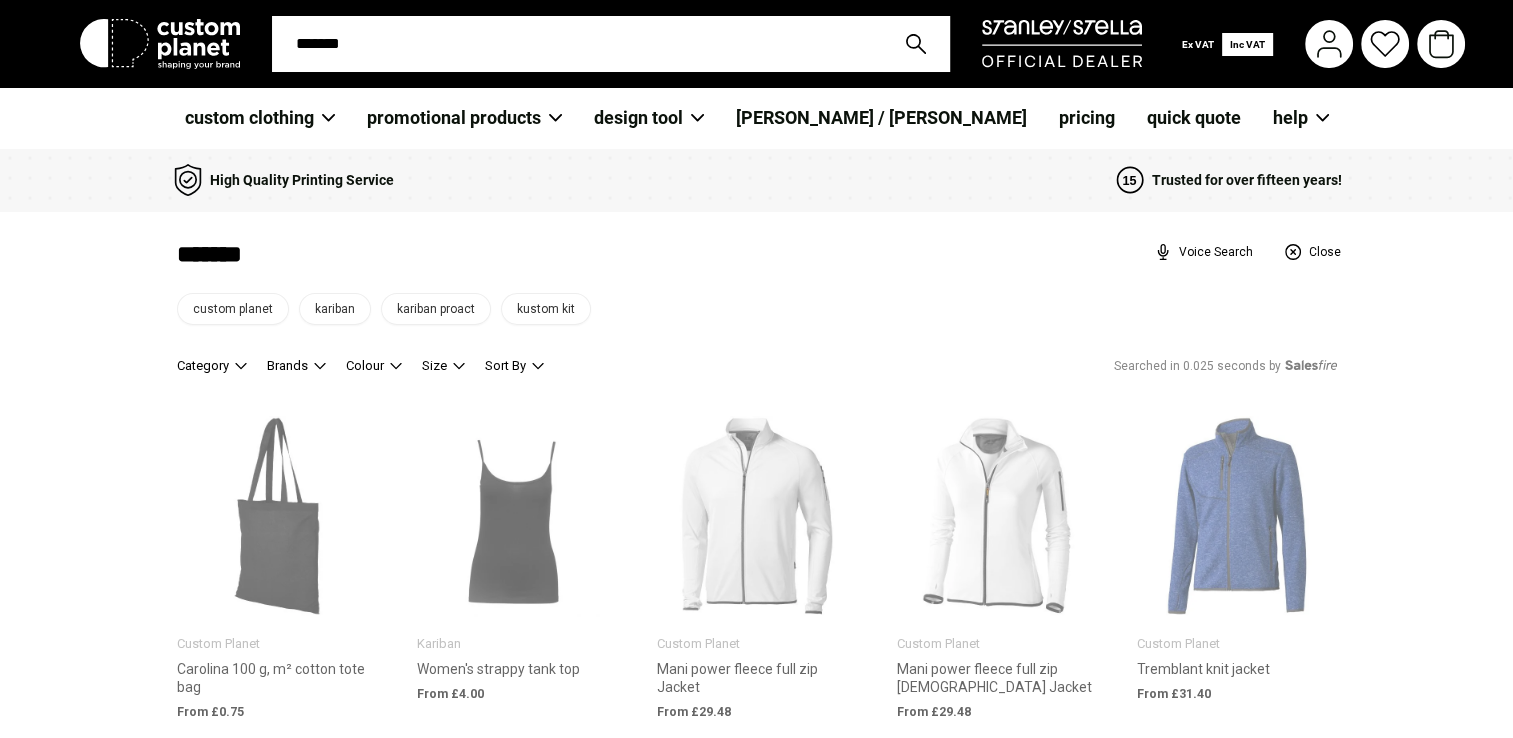 type on "********" 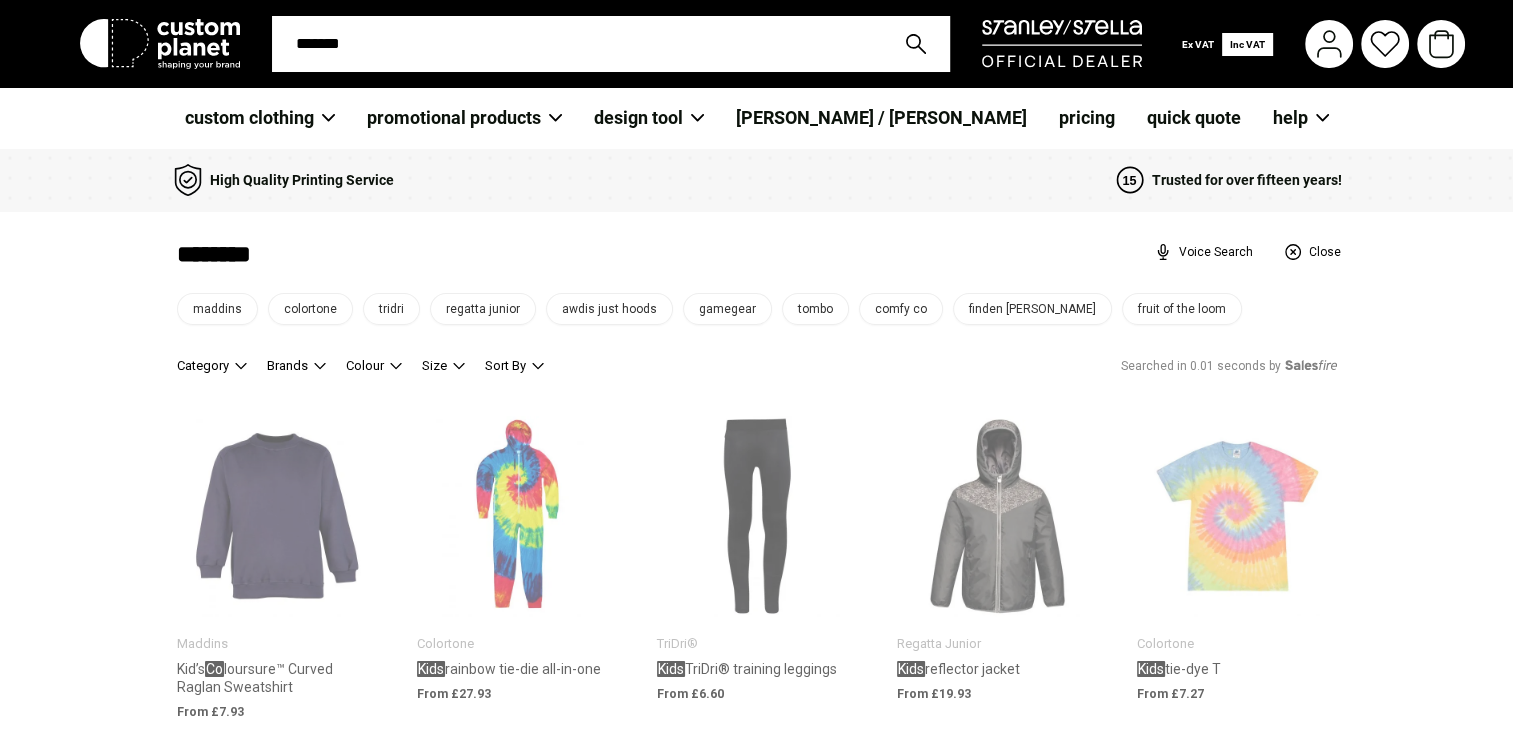 type on "********" 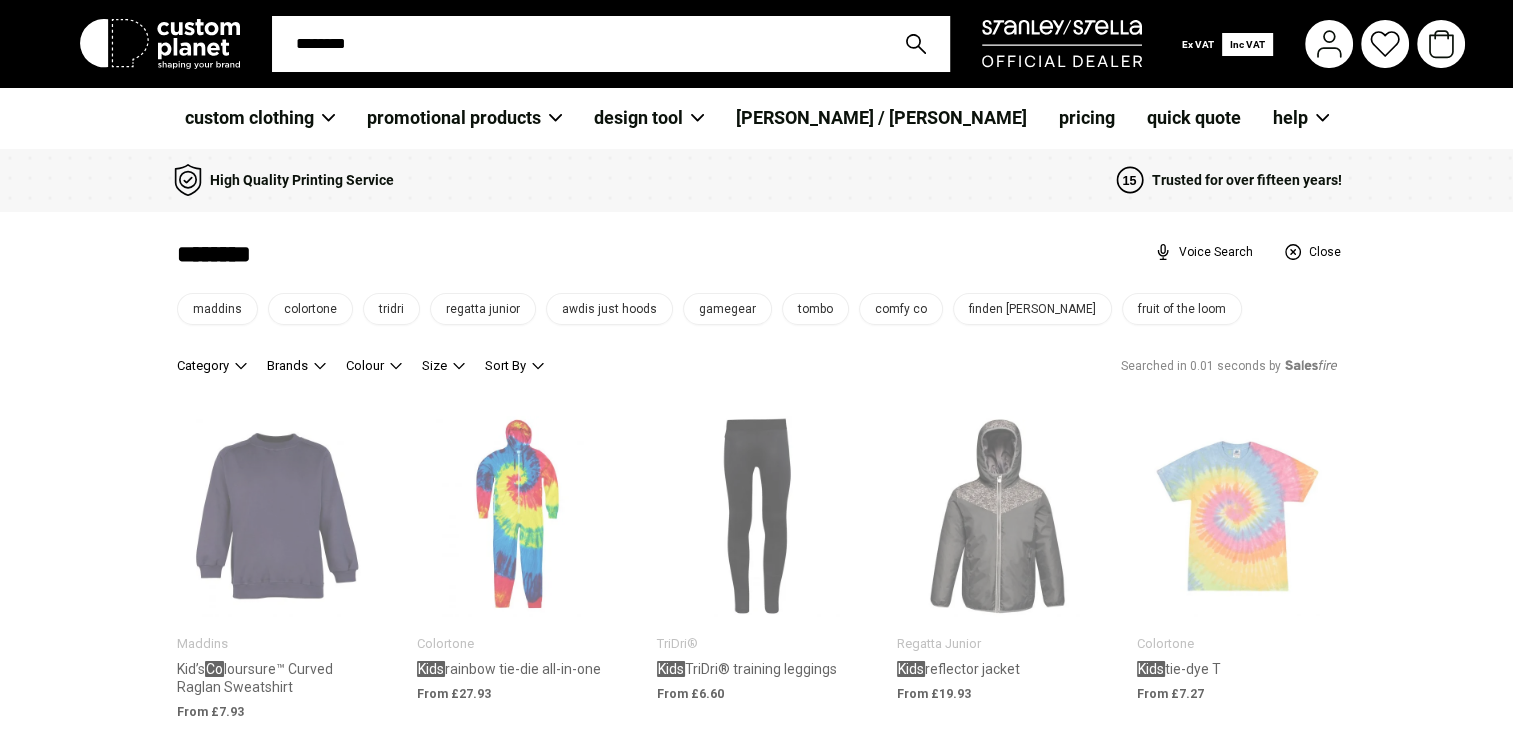 type on "*********" 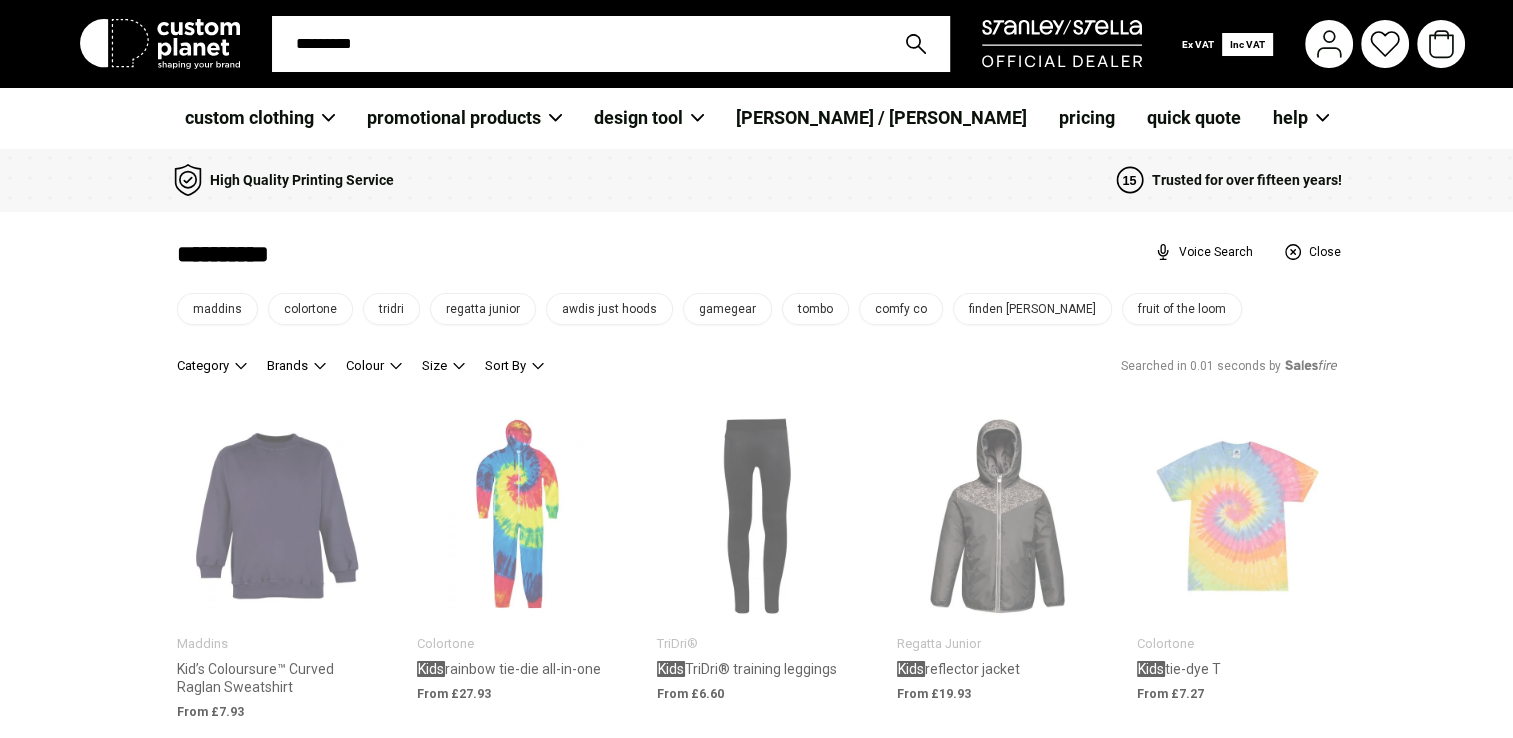 type on "*********" 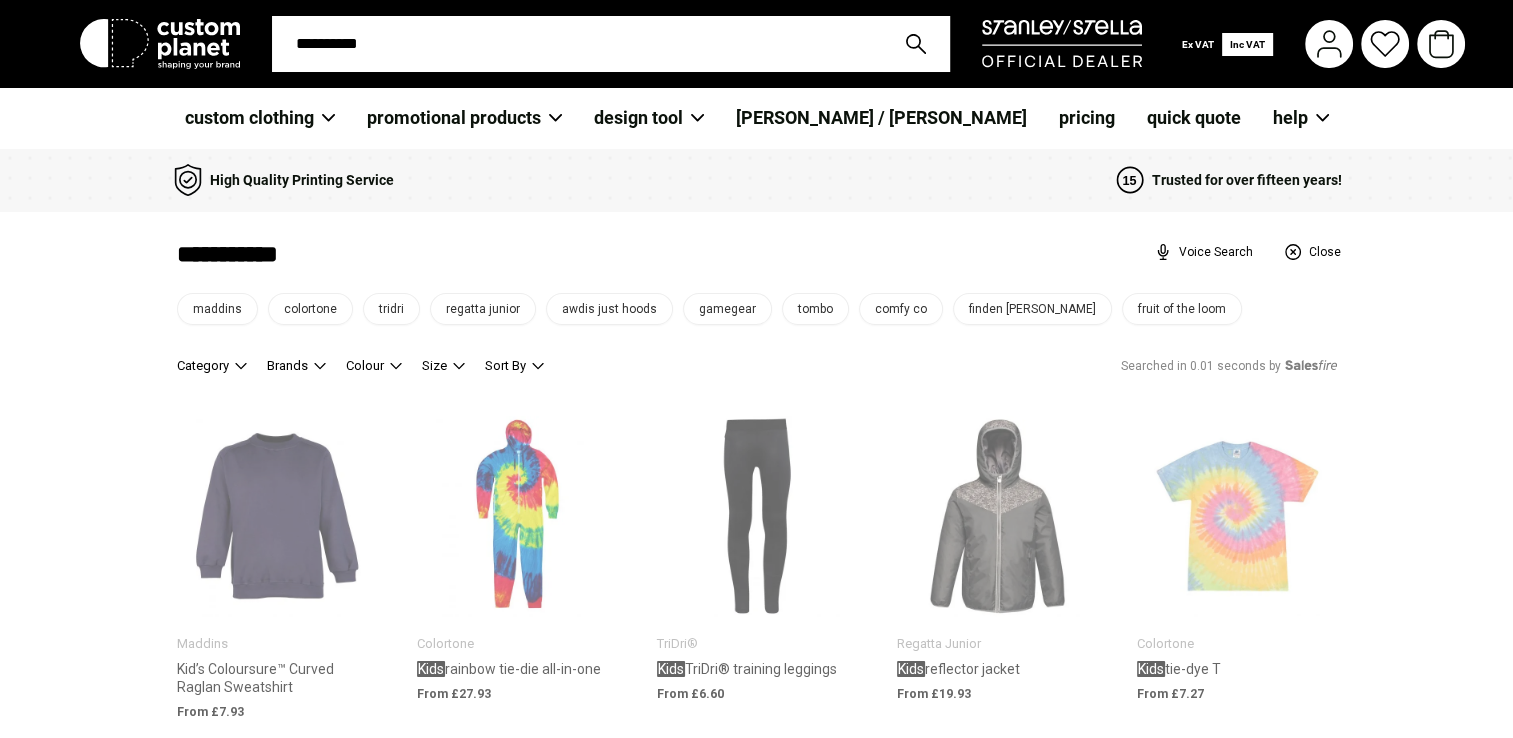 type on "**********" 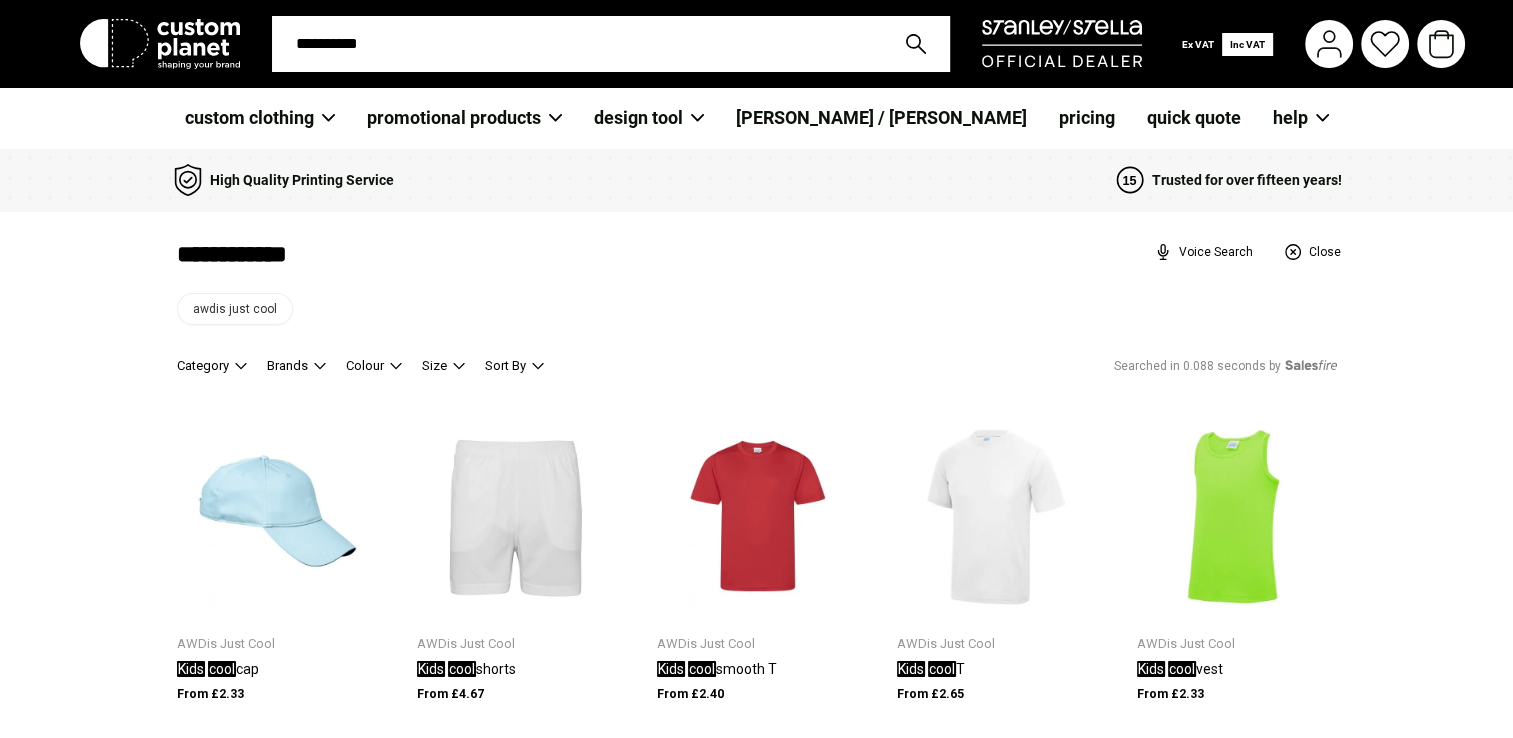 type on "**********" 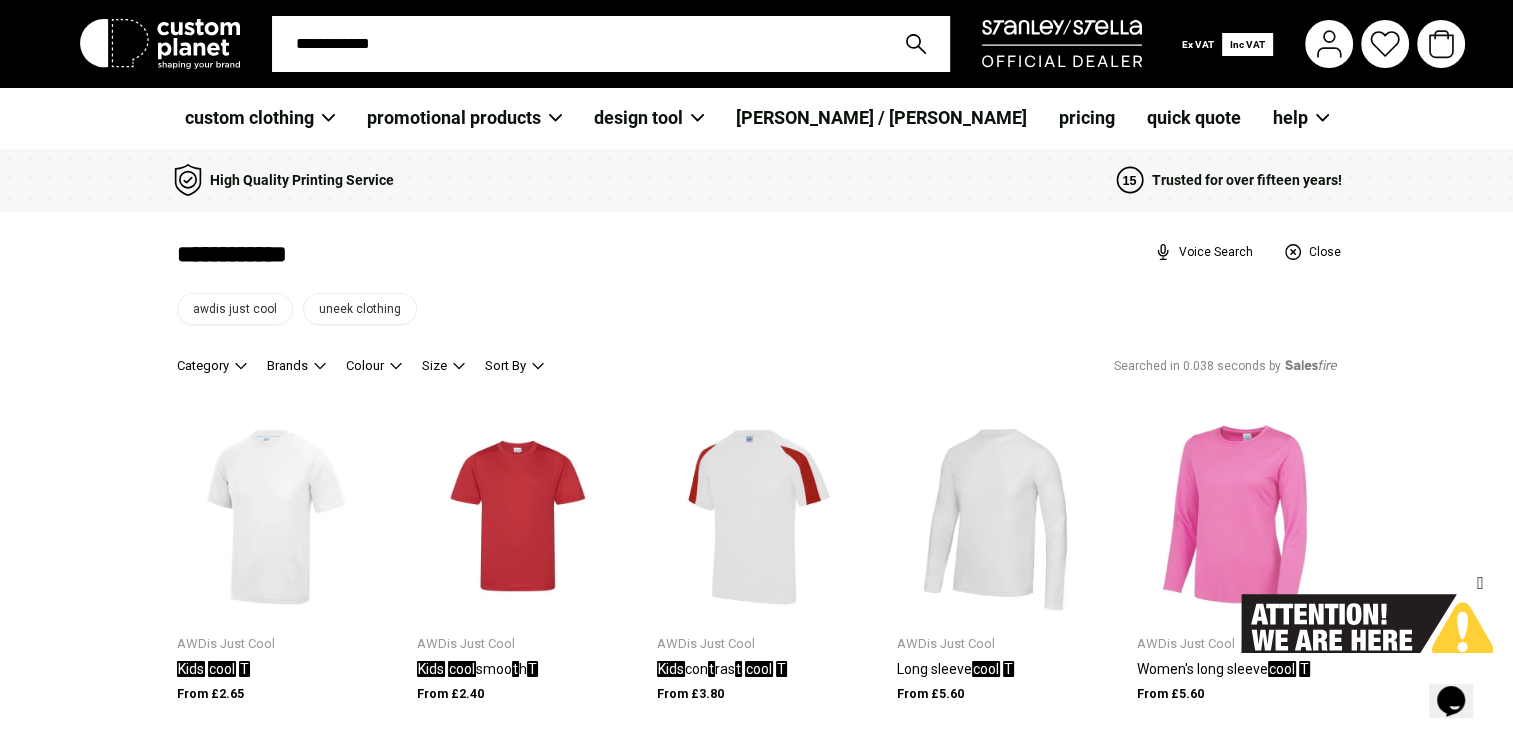 scroll, scrollTop: 0, scrollLeft: 0, axis: both 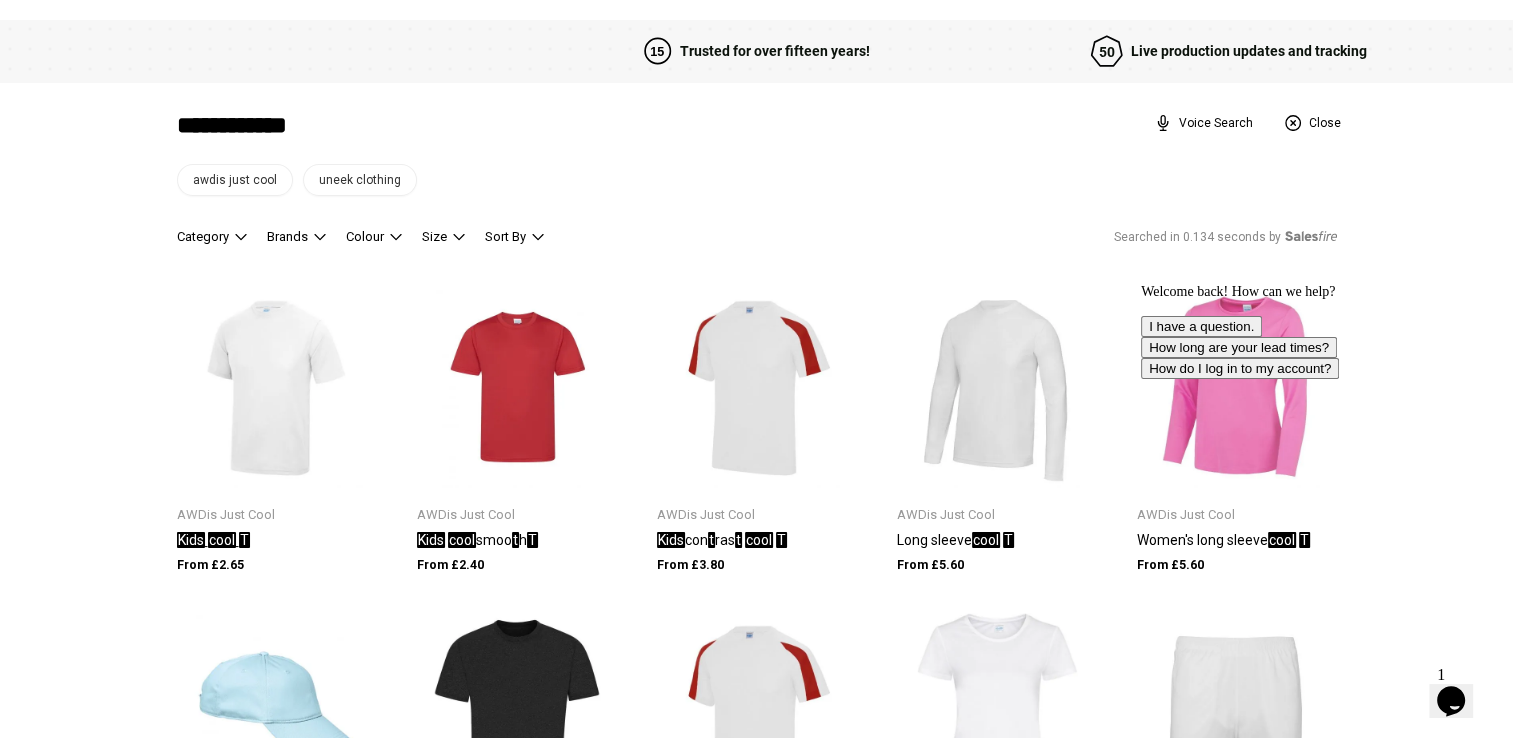 type on "**********" 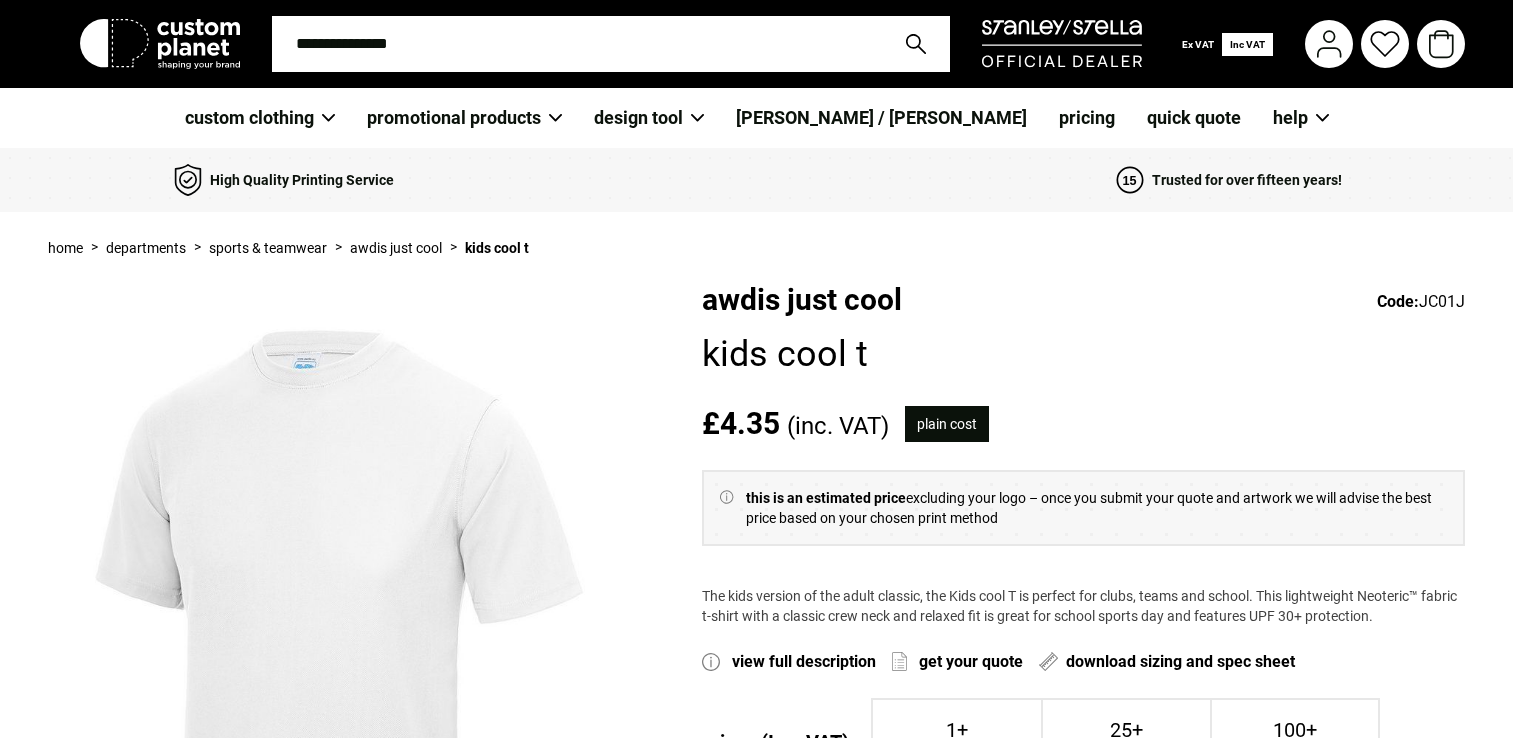 scroll, scrollTop: 0, scrollLeft: 0, axis: both 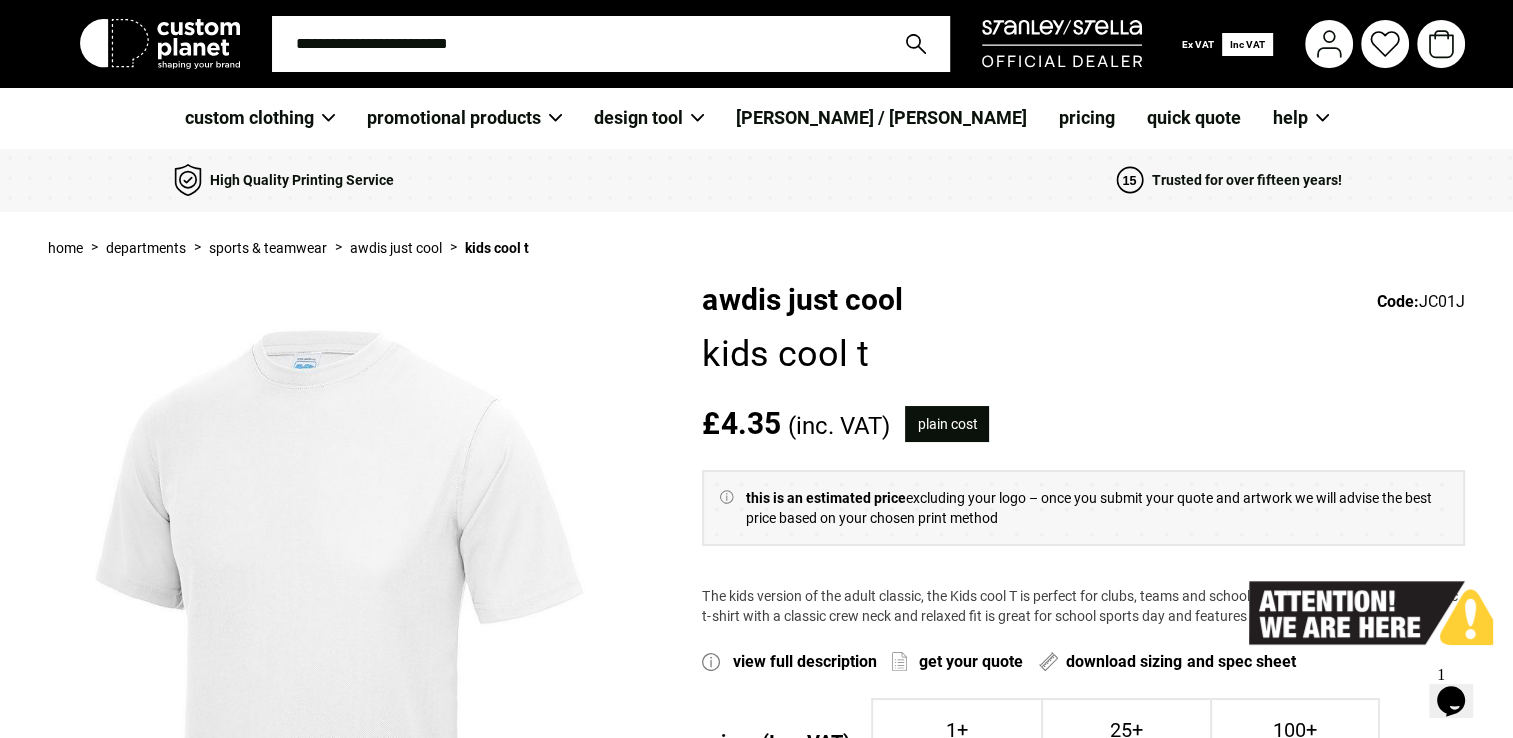 click at bounding box center [577, 44] 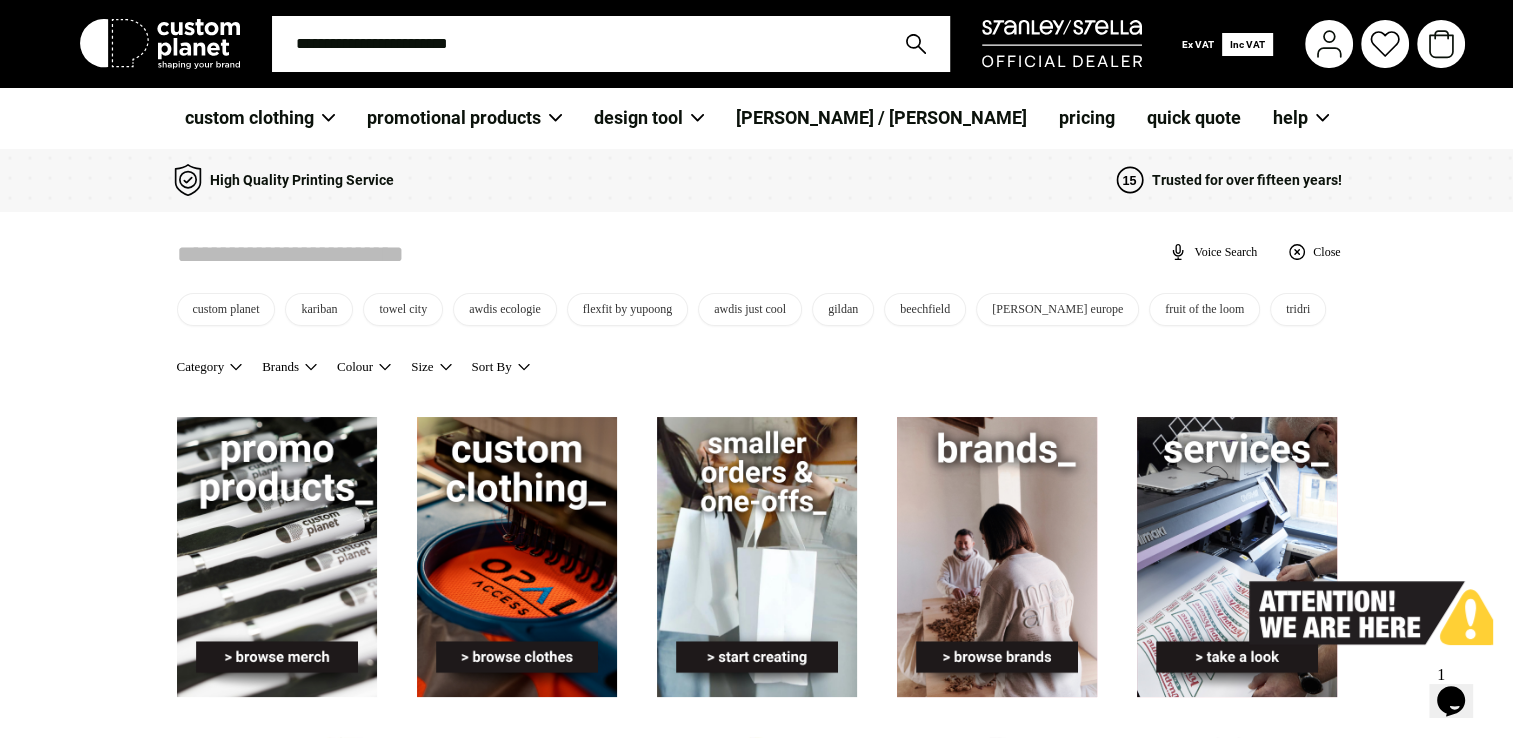 scroll, scrollTop: 0, scrollLeft: 0, axis: both 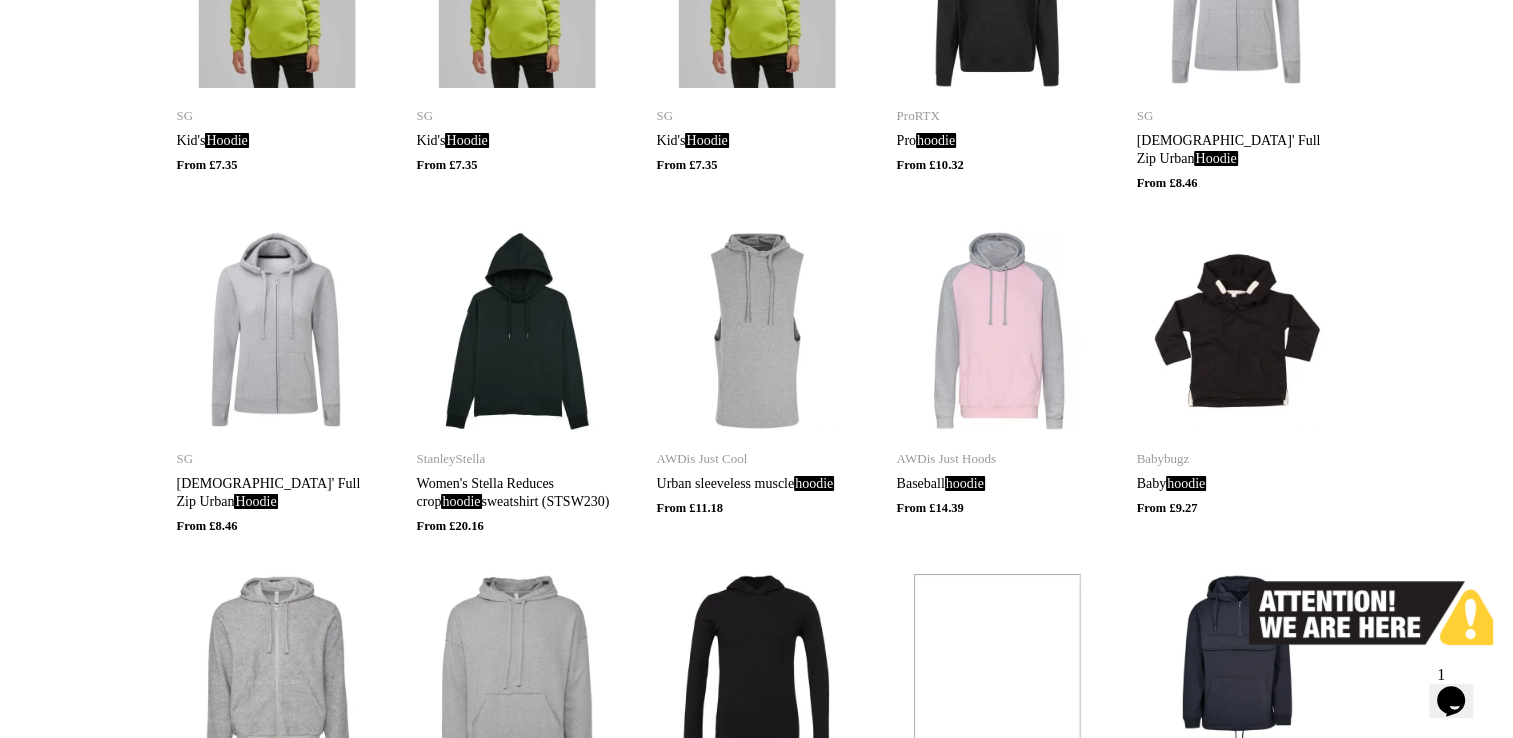 type on "******" 